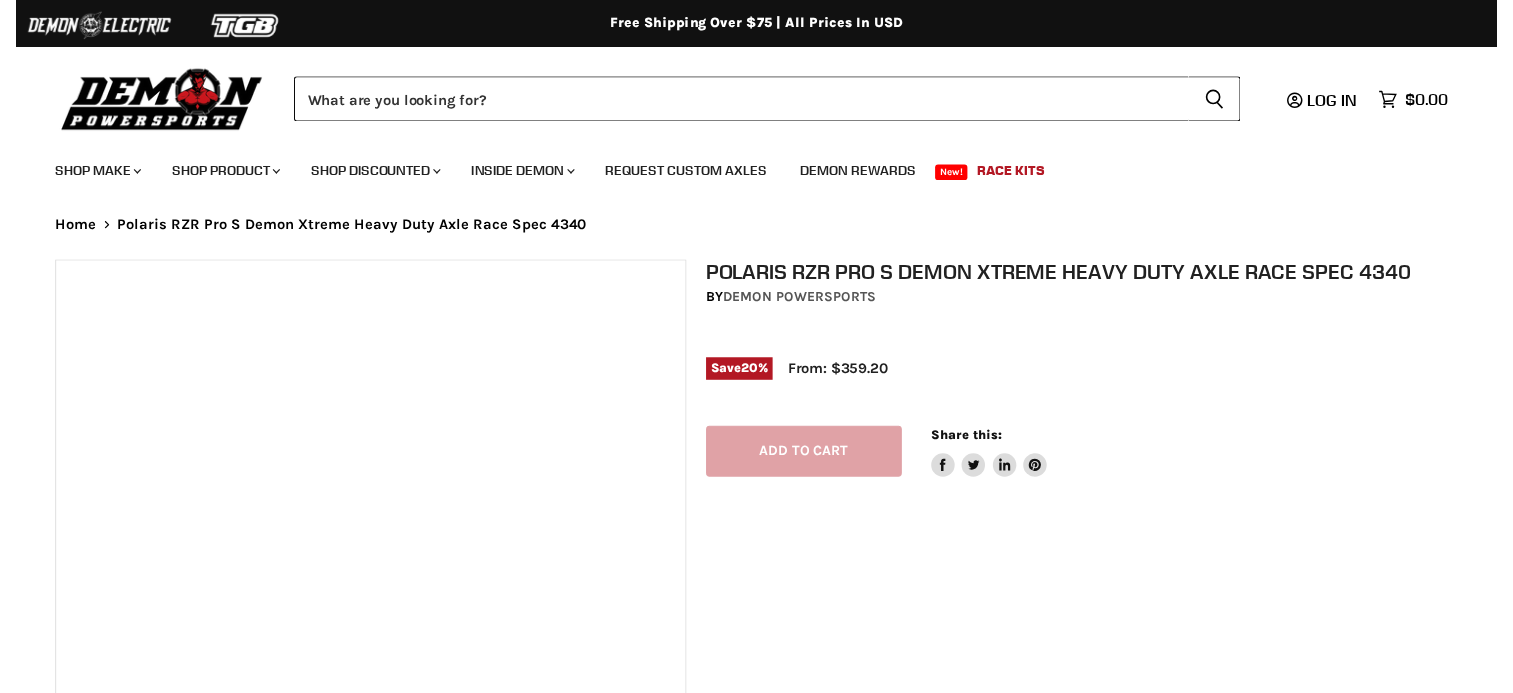 scroll, scrollTop: 0, scrollLeft: 0, axis: both 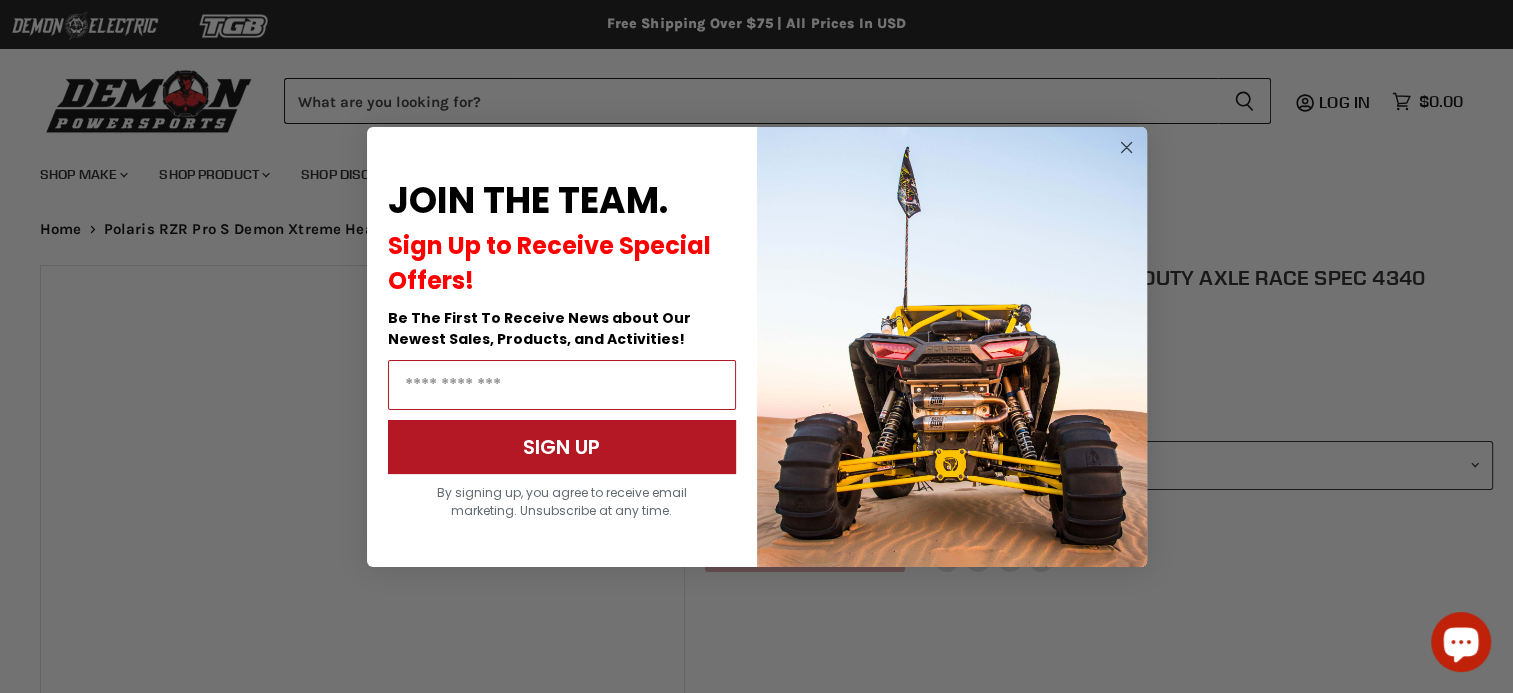 select on "******" 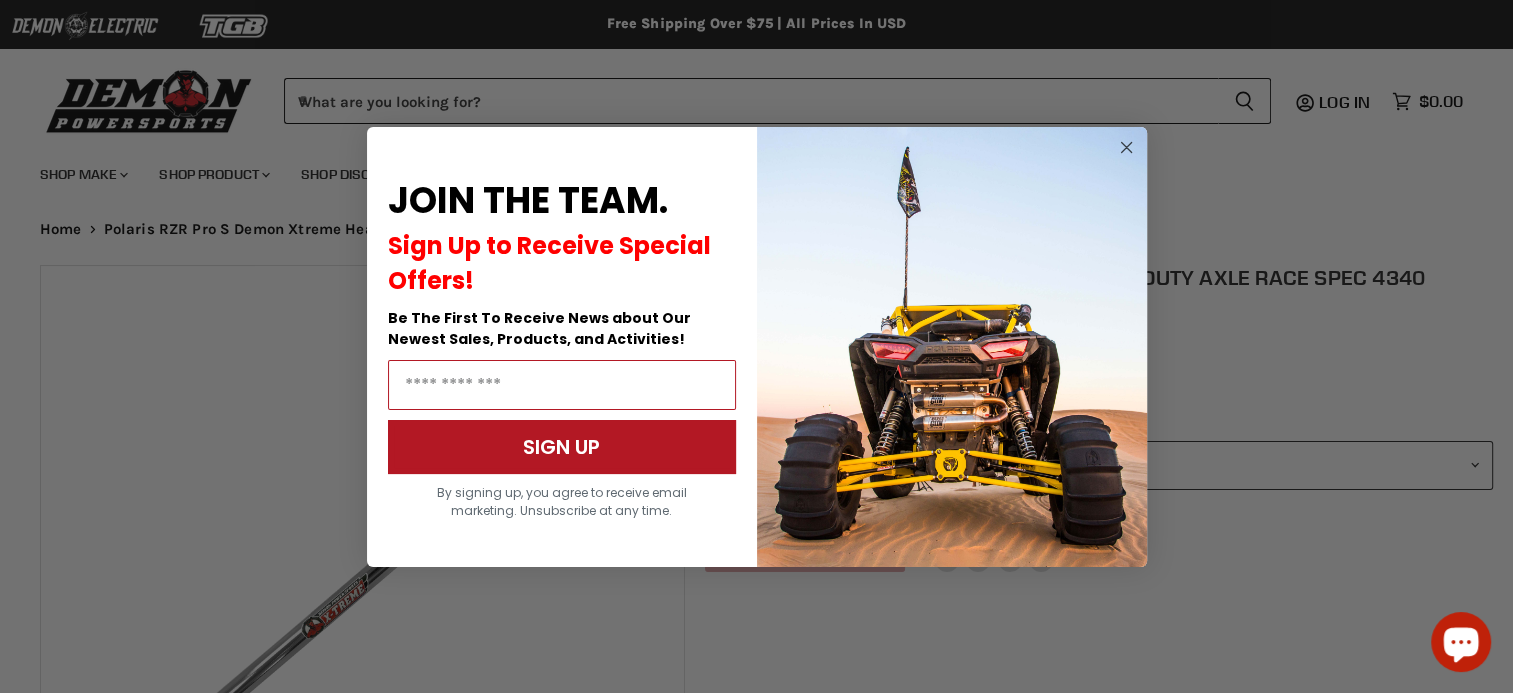 scroll, scrollTop: 0, scrollLeft: 0, axis: both 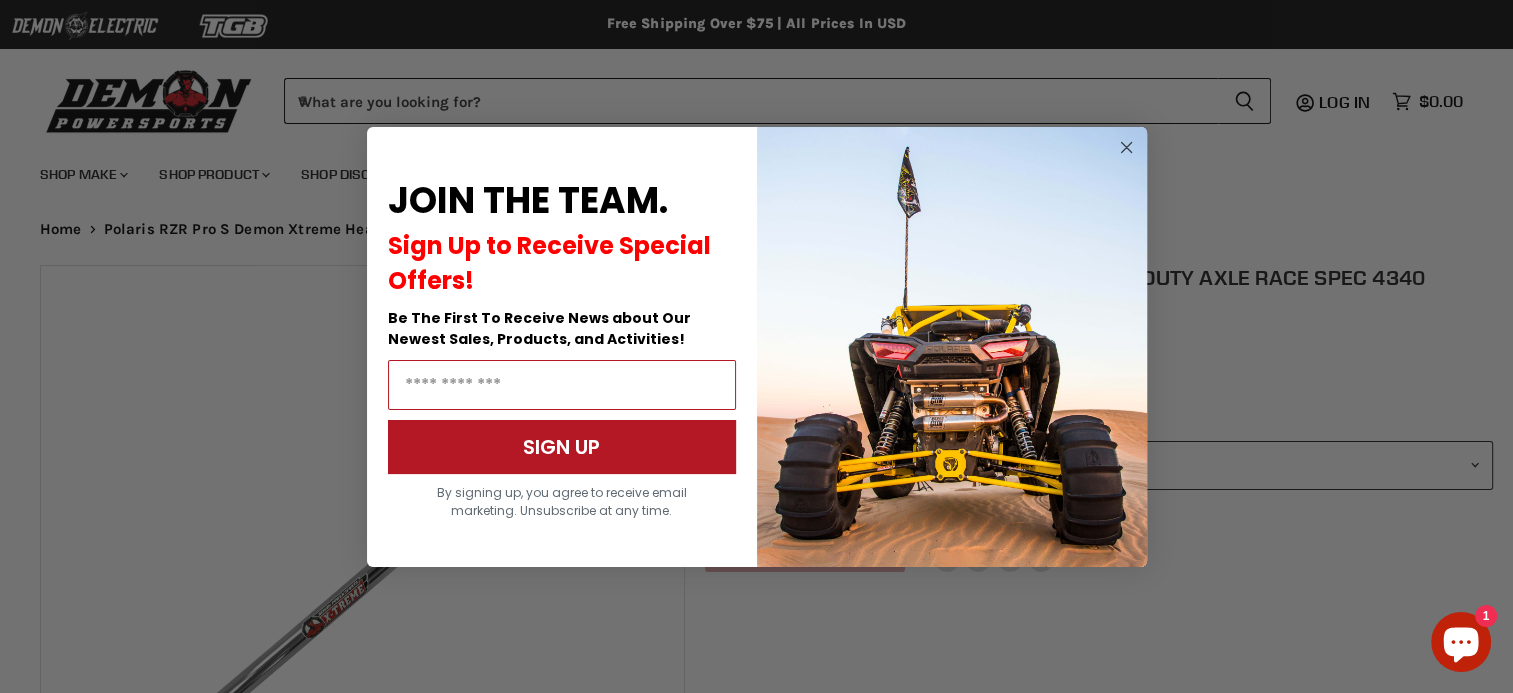 click on "Close dialog JOIN THE TEAM.
Sign Up to Receive Special Offers!
Be The First To Receive News about Our Newest Sales, Products, and Activities!
SIGN UP By signing up, you agree to receive email marketing. Unsubscribe at any time. ******" at bounding box center (756, 346) 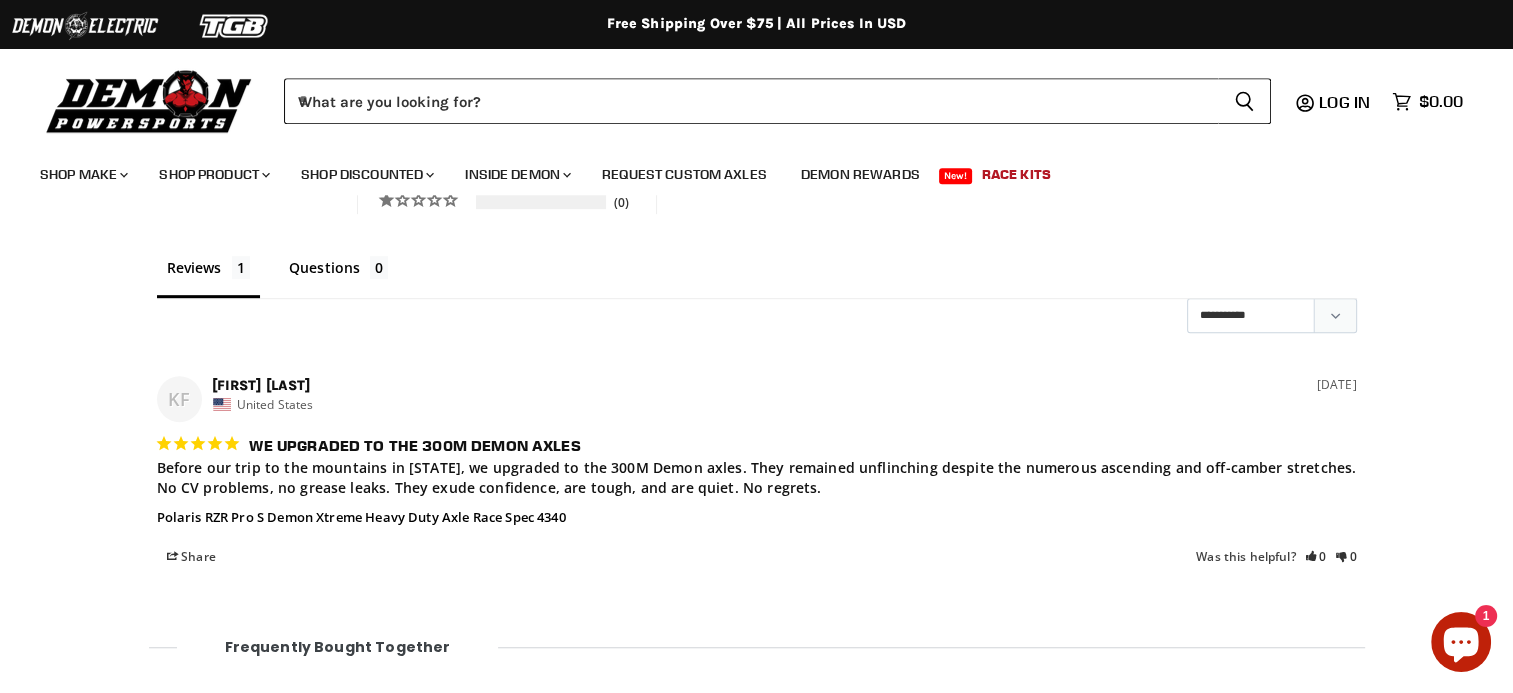 scroll, scrollTop: 1000, scrollLeft: 0, axis: vertical 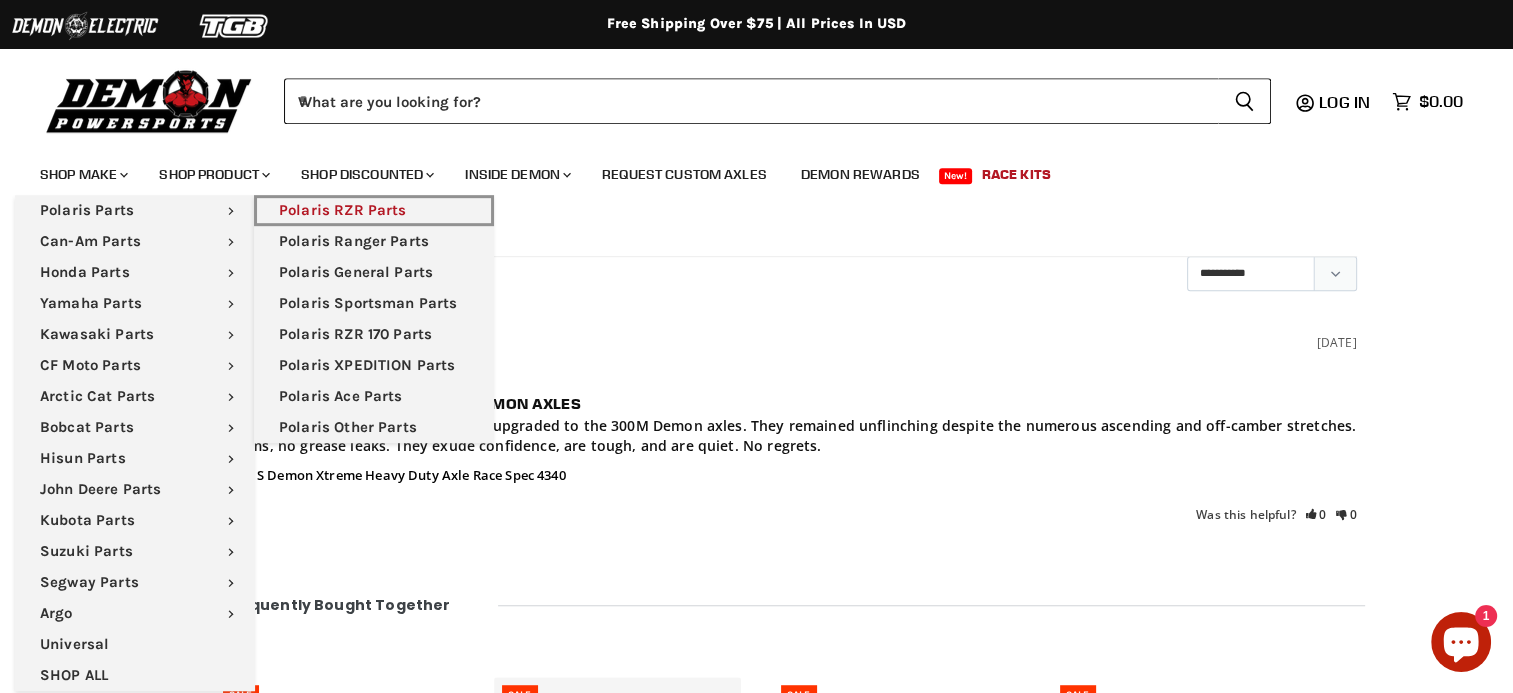 click on "Polaris RZR Parts" at bounding box center [374, 210] 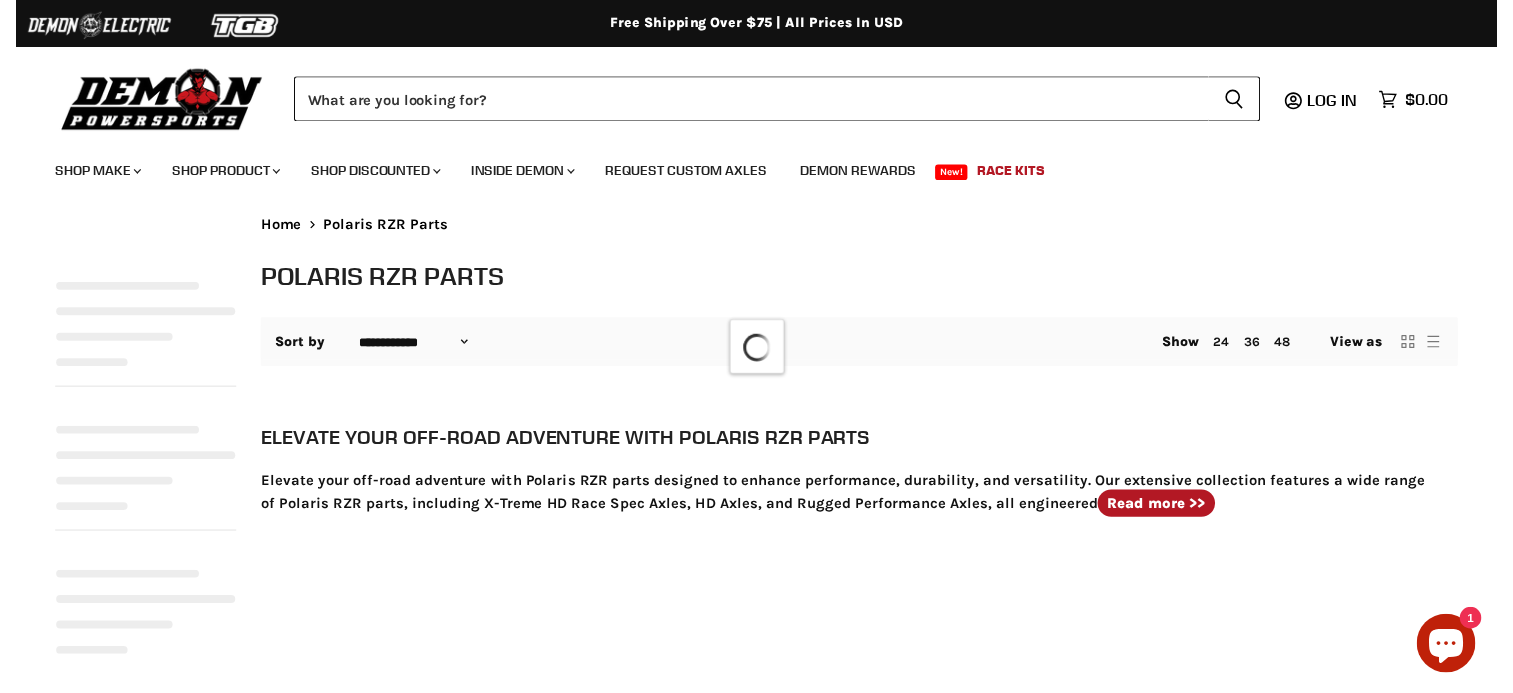 scroll, scrollTop: 0, scrollLeft: 0, axis: both 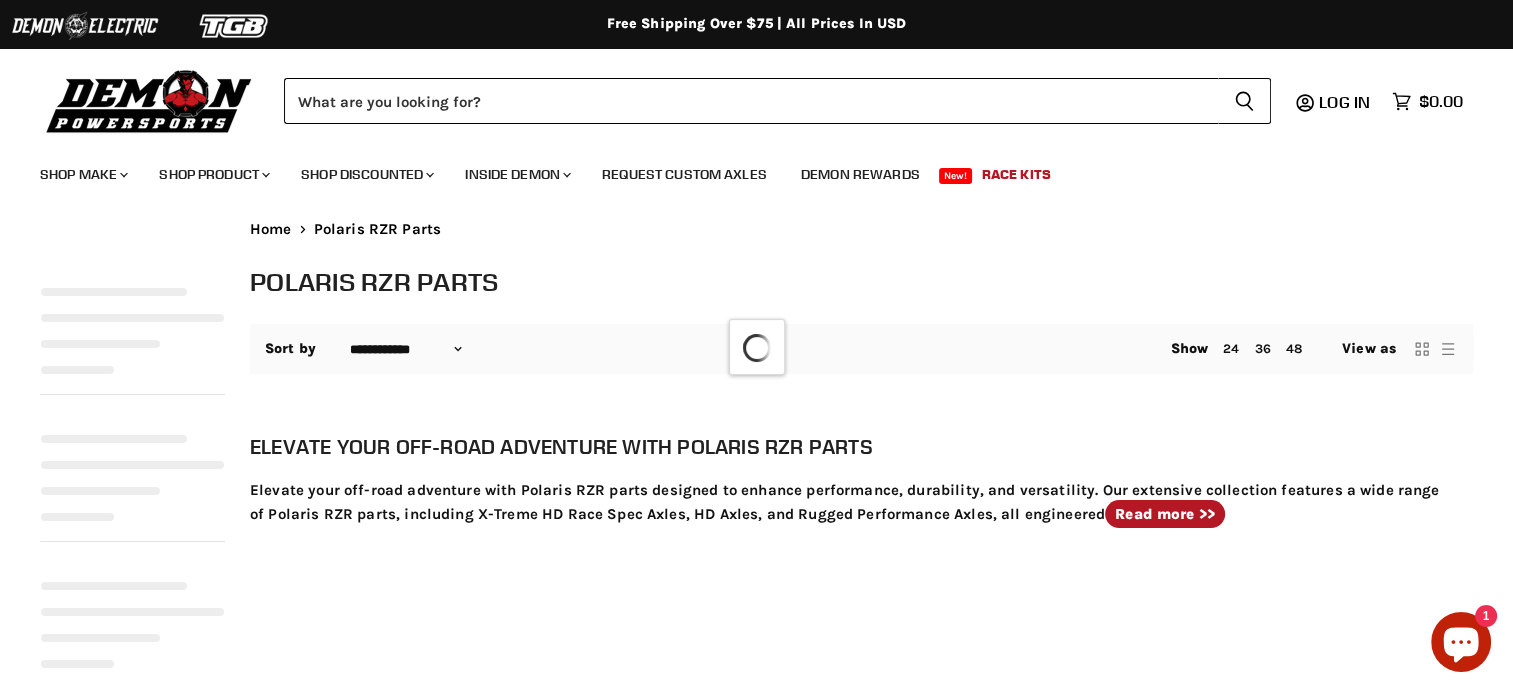 select on "**********" 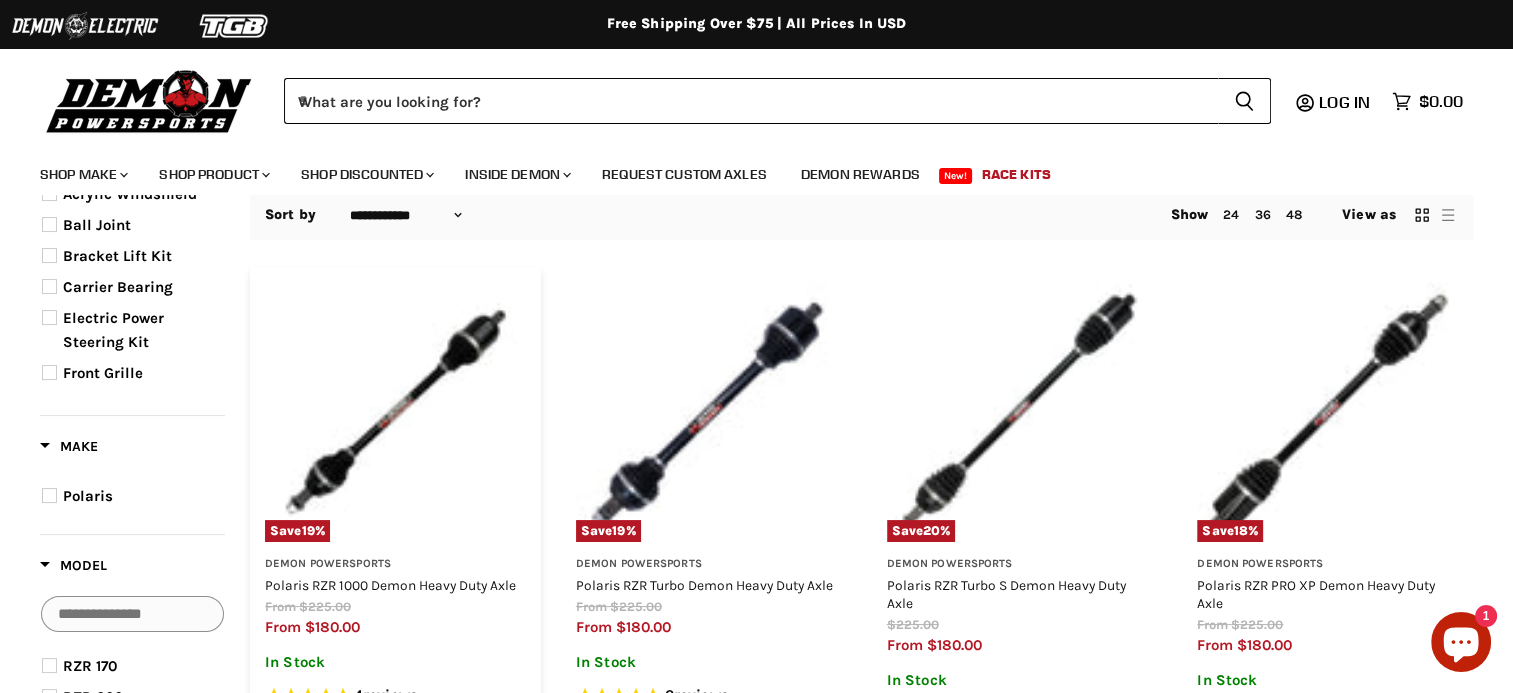 scroll, scrollTop: 100, scrollLeft: 0, axis: vertical 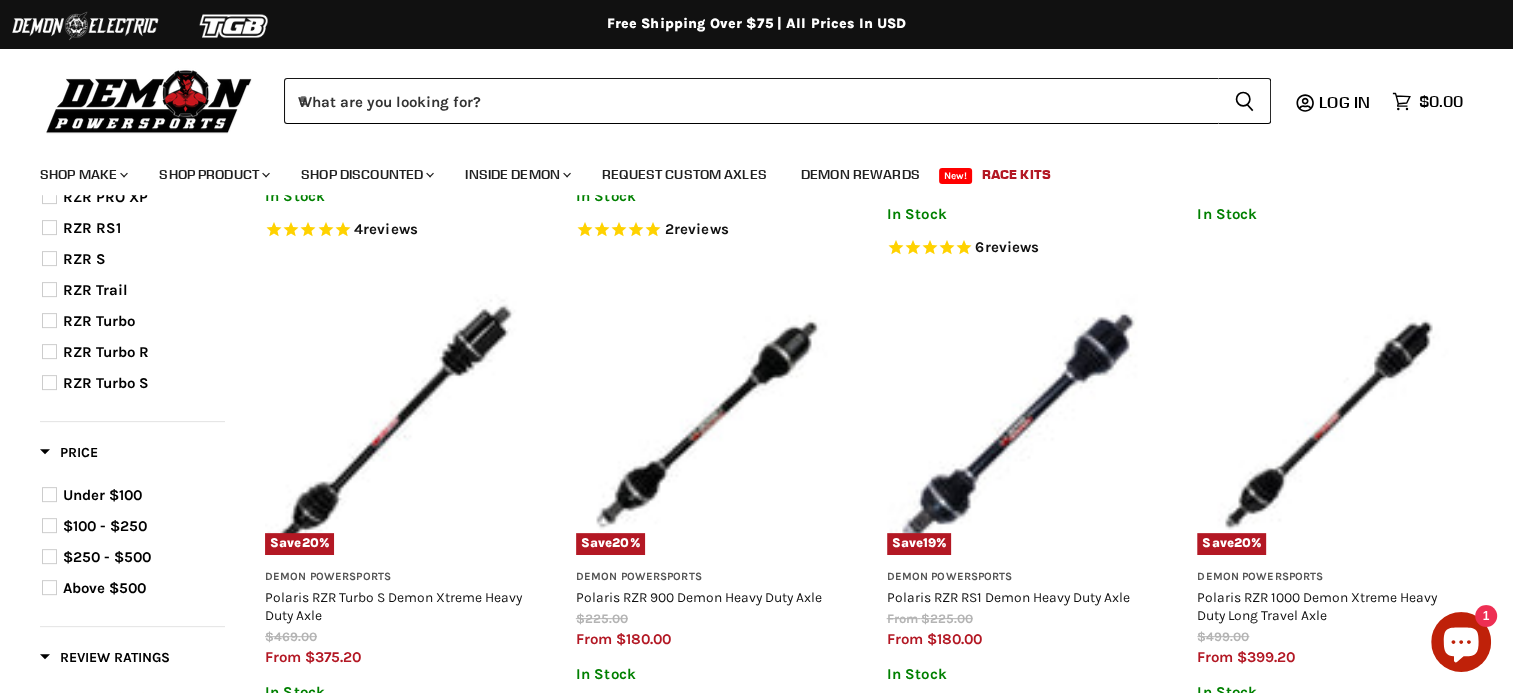 click on "RZR Turbo" at bounding box center [125, 321] 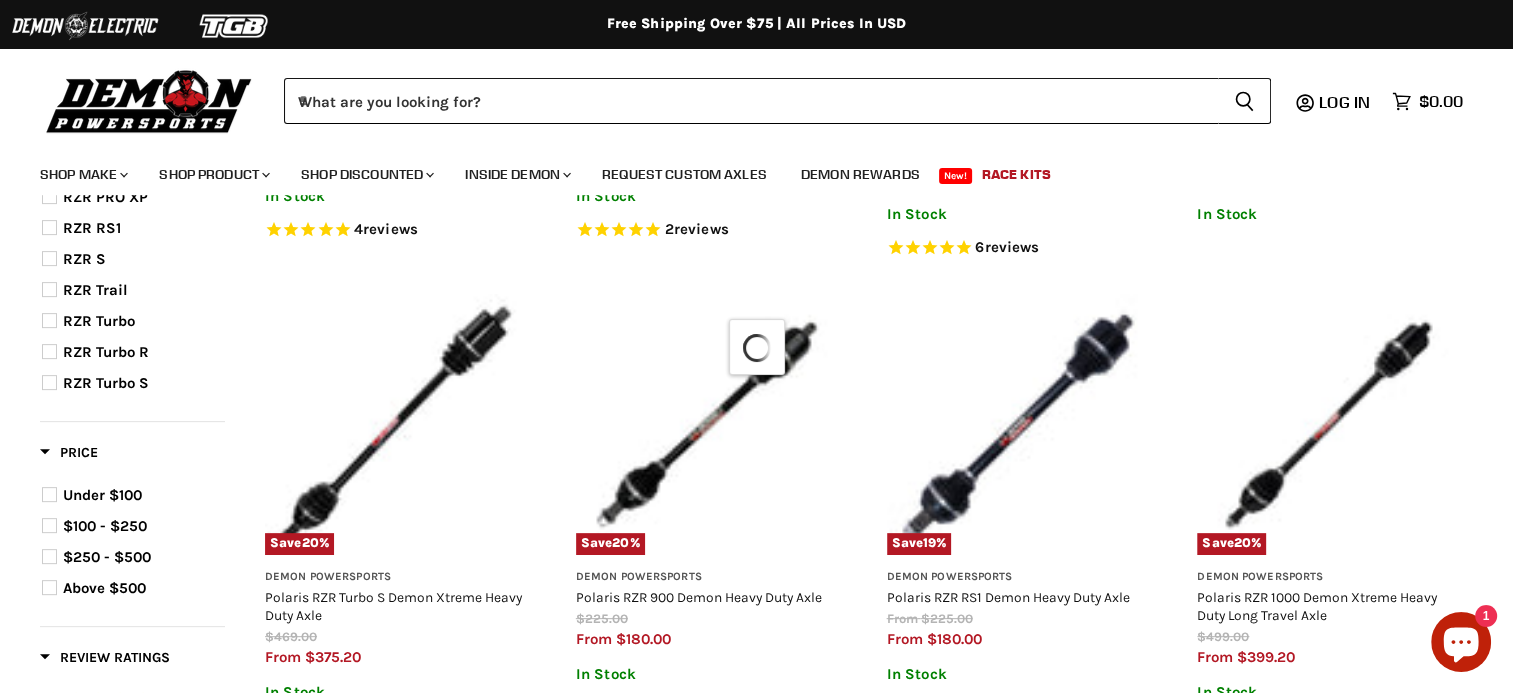 scroll, scrollTop: 715, scrollLeft: 0, axis: vertical 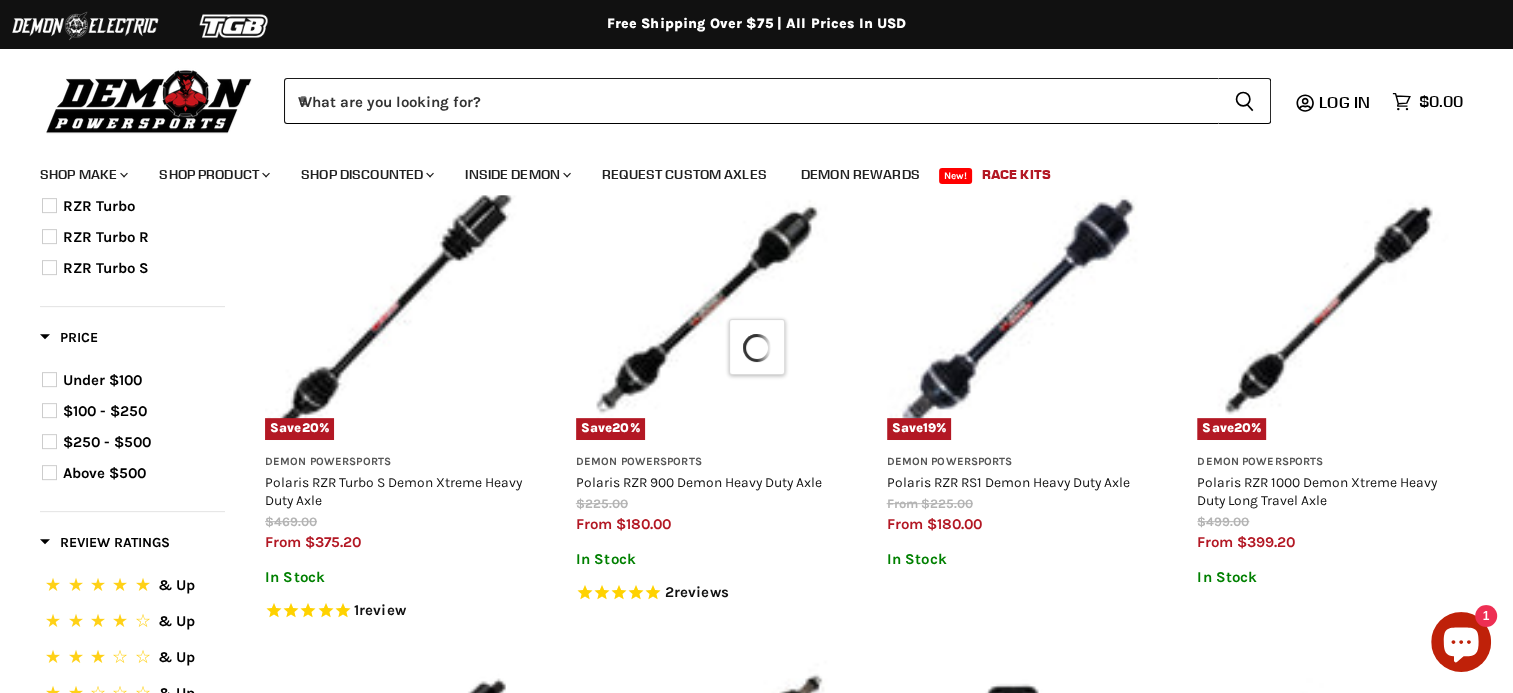select on "**********" 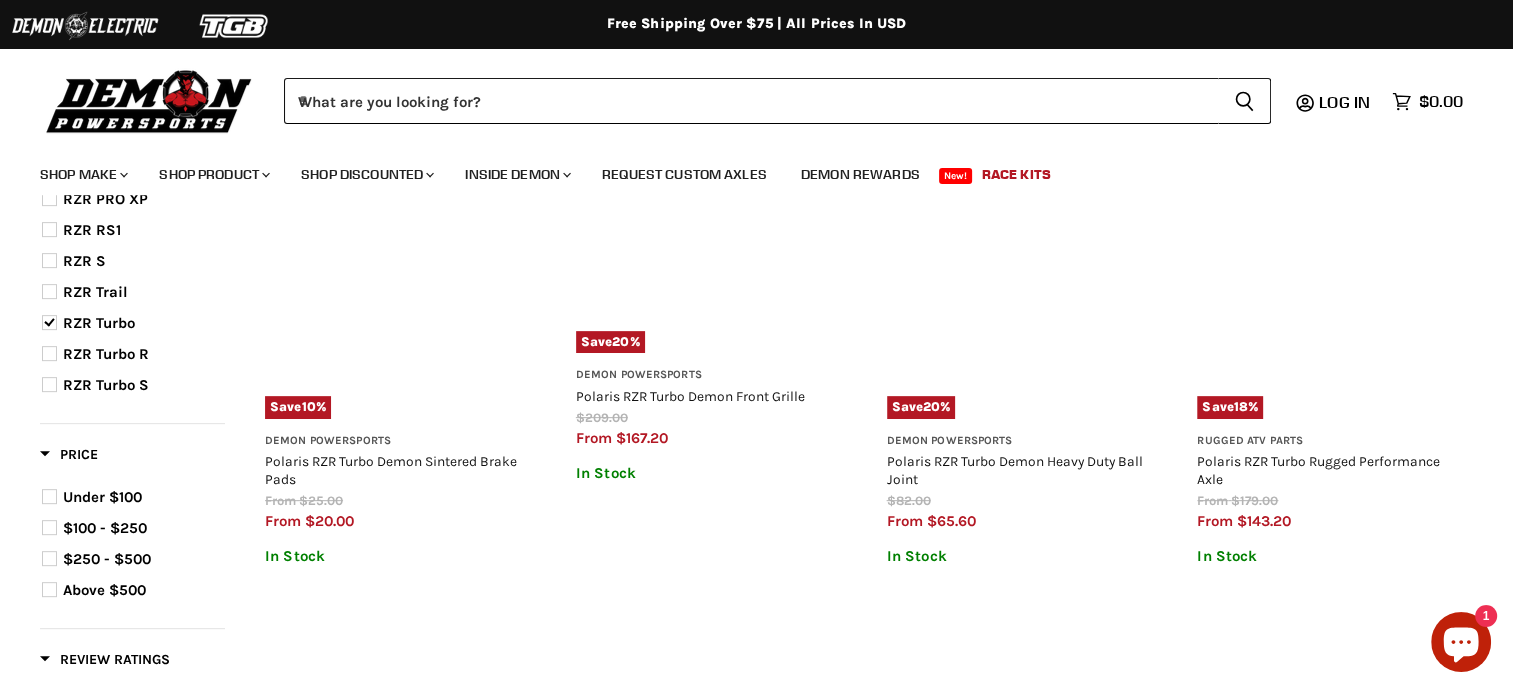 scroll, scrollTop: 100, scrollLeft: 0, axis: vertical 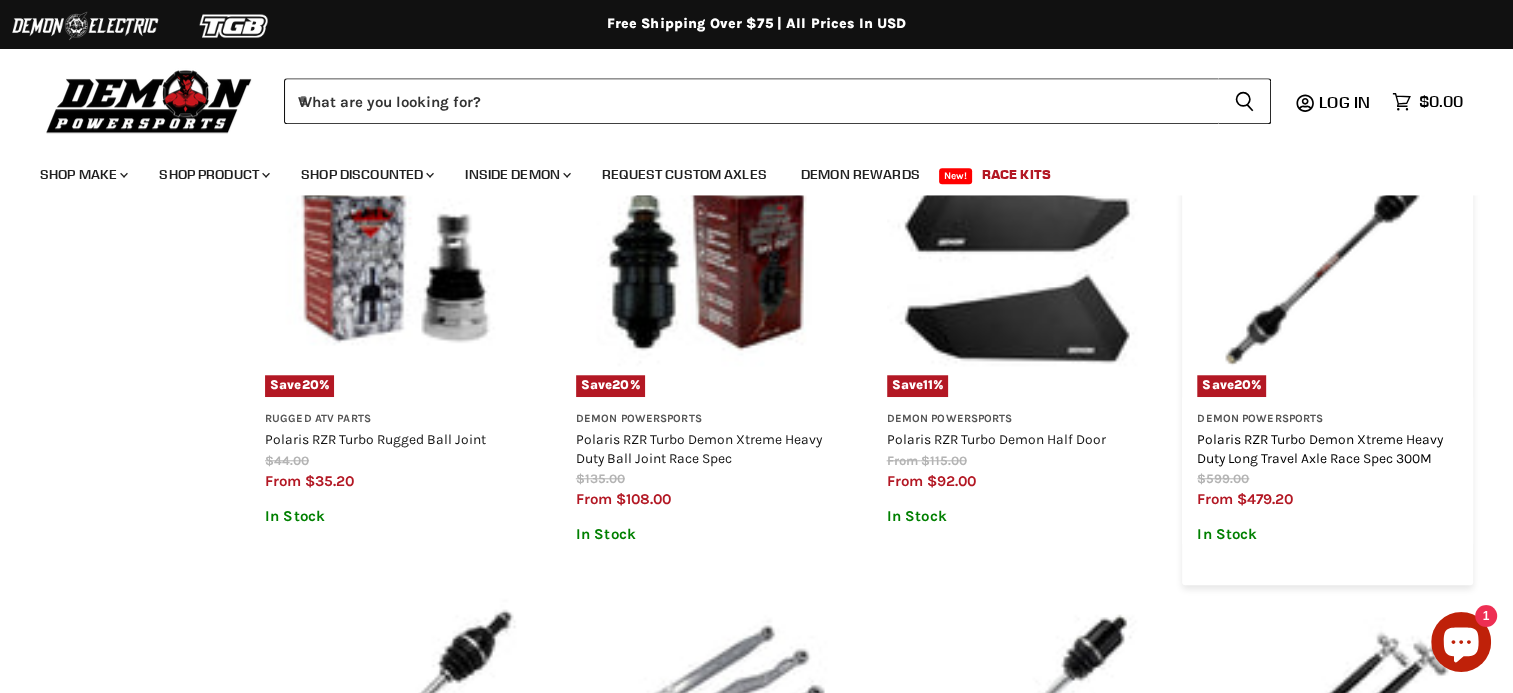 click on "Polaris RZR Turbo Demon Xtreme Heavy Duty Long Travel Axle Race Spec 300M" at bounding box center [1320, 448] 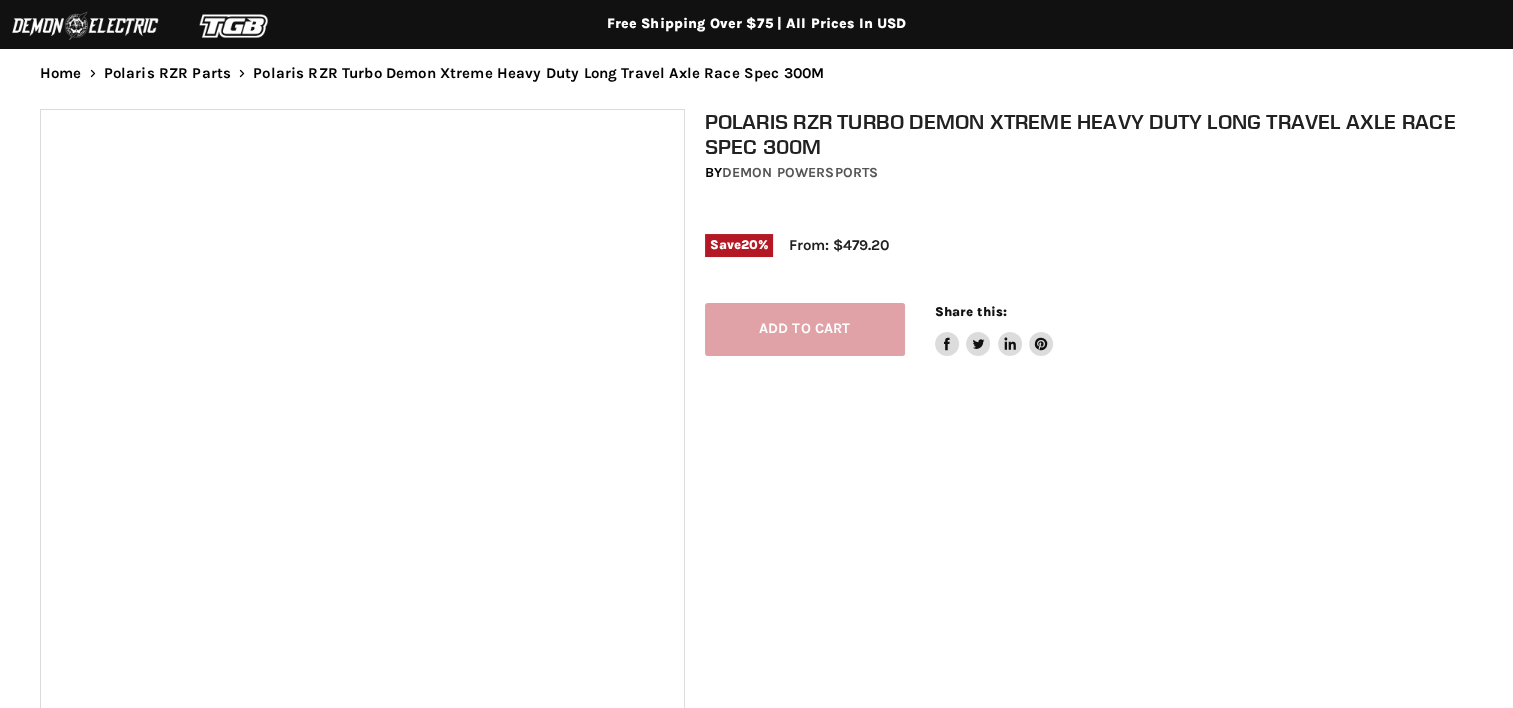 scroll, scrollTop: 0, scrollLeft: 0, axis: both 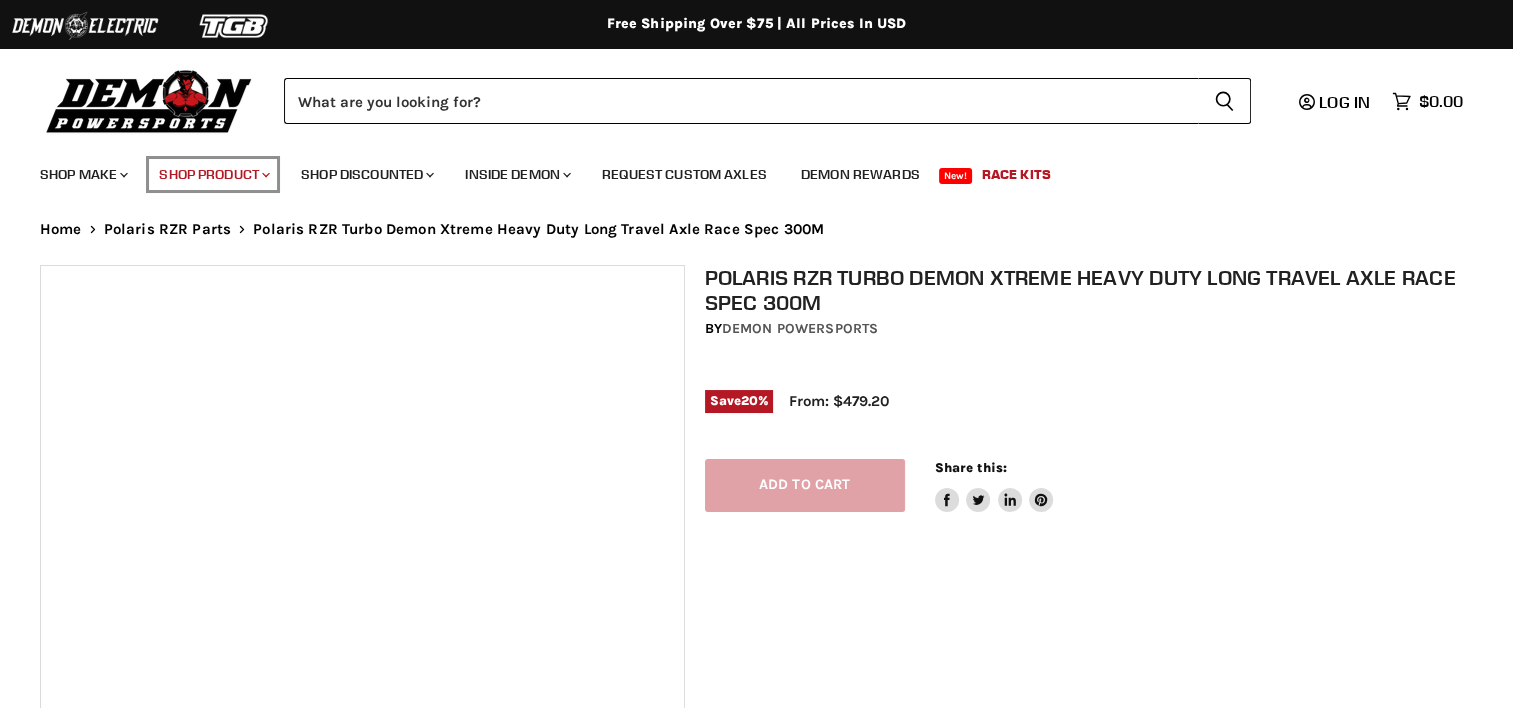 click on "Shop Product
Chevron down icon" at bounding box center (213, 174) 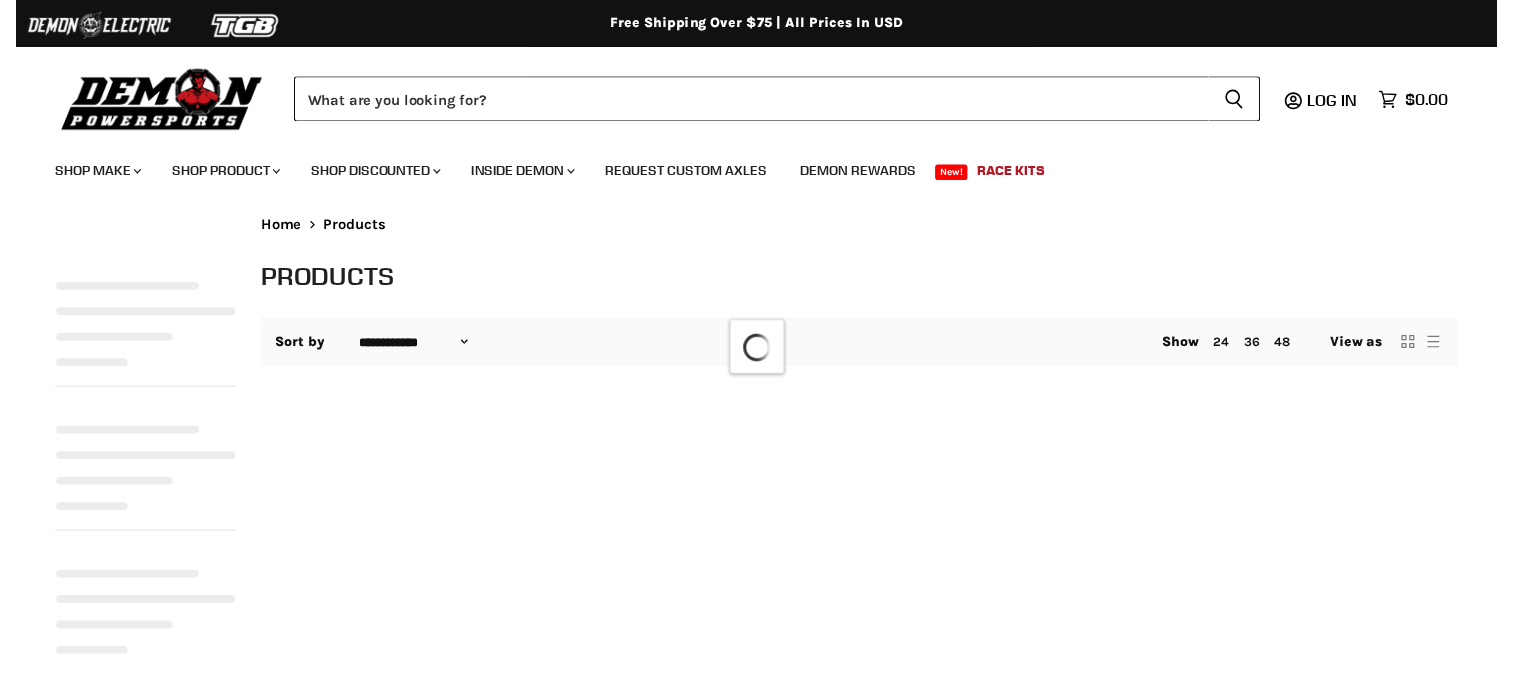 scroll, scrollTop: 0, scrollLeft: 0, axis: both 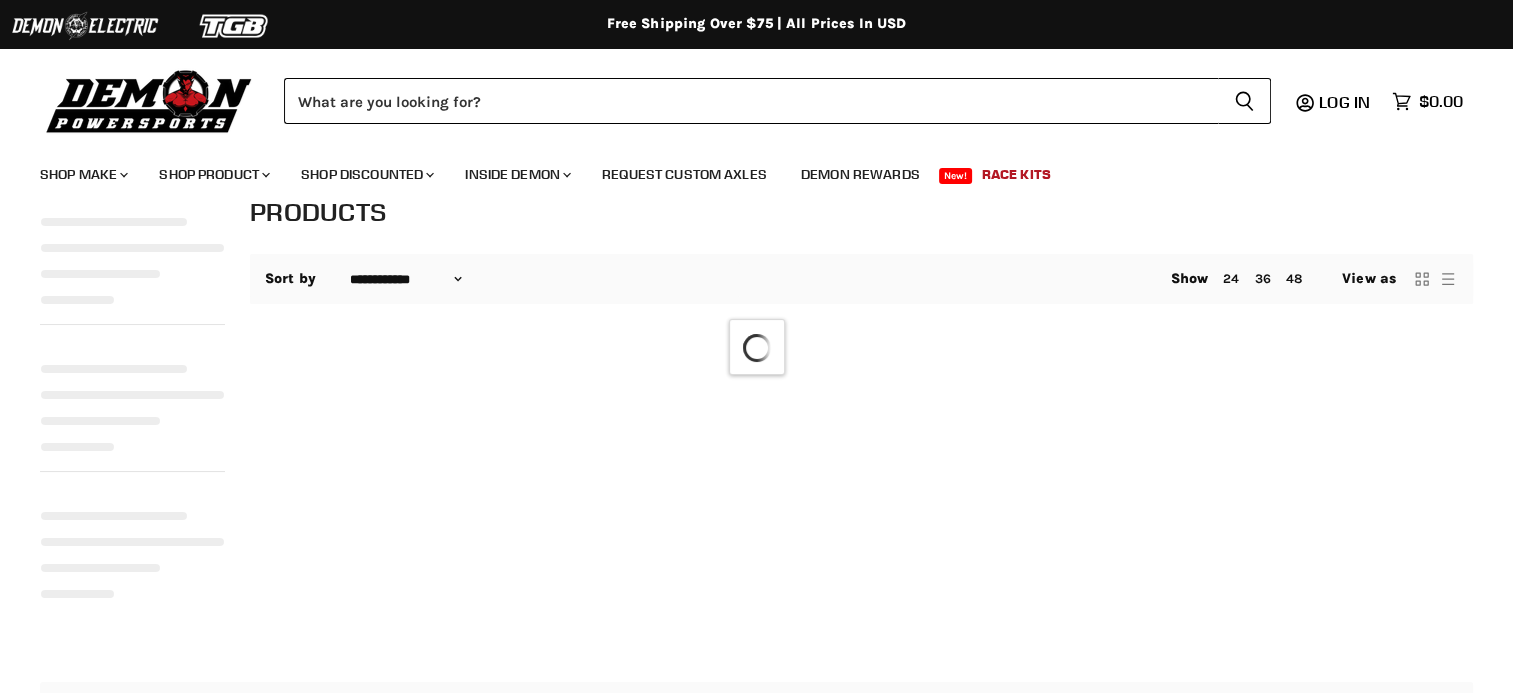 select on "**********" 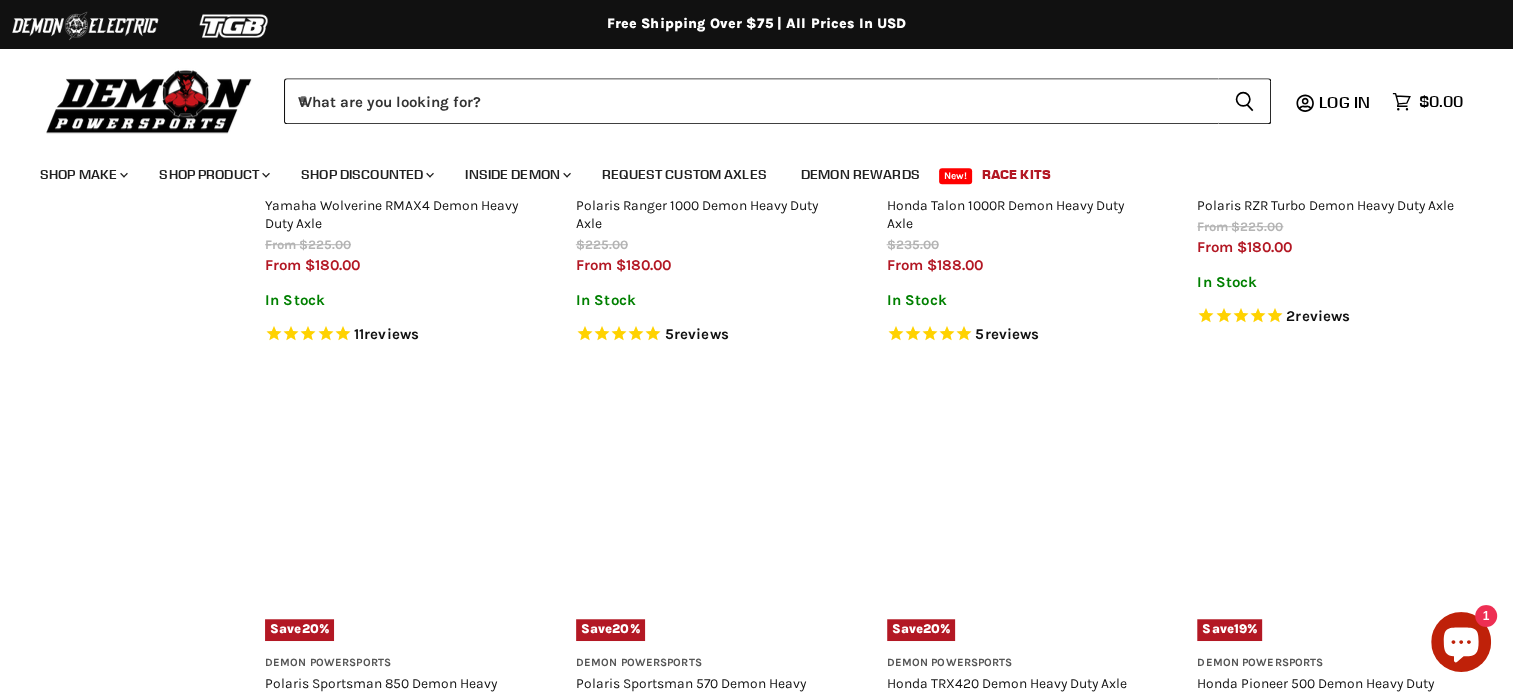 scroll, scrollTop: 1684, scrollLeft: 0, axis: vertical 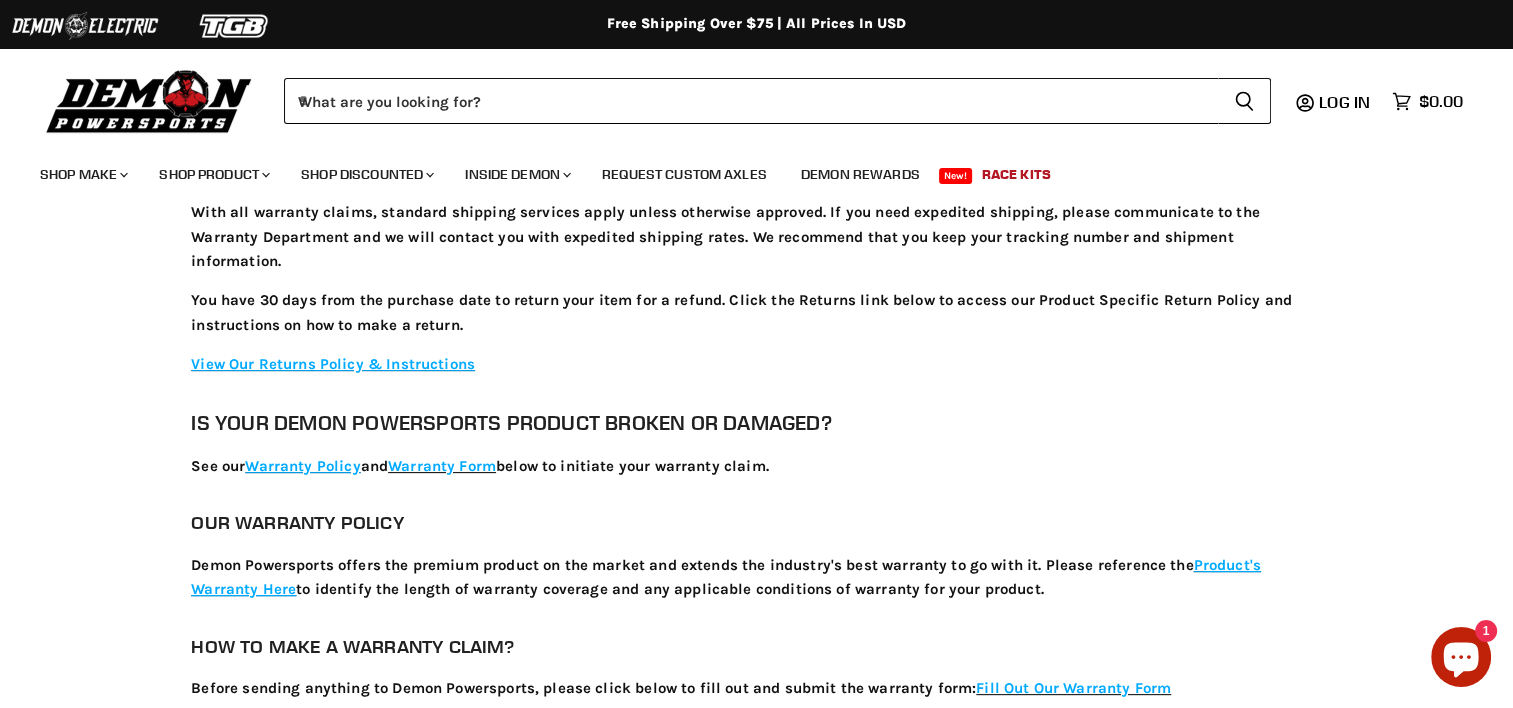 click on "roduct's Warranty Here" at bounding box center (726, 577) 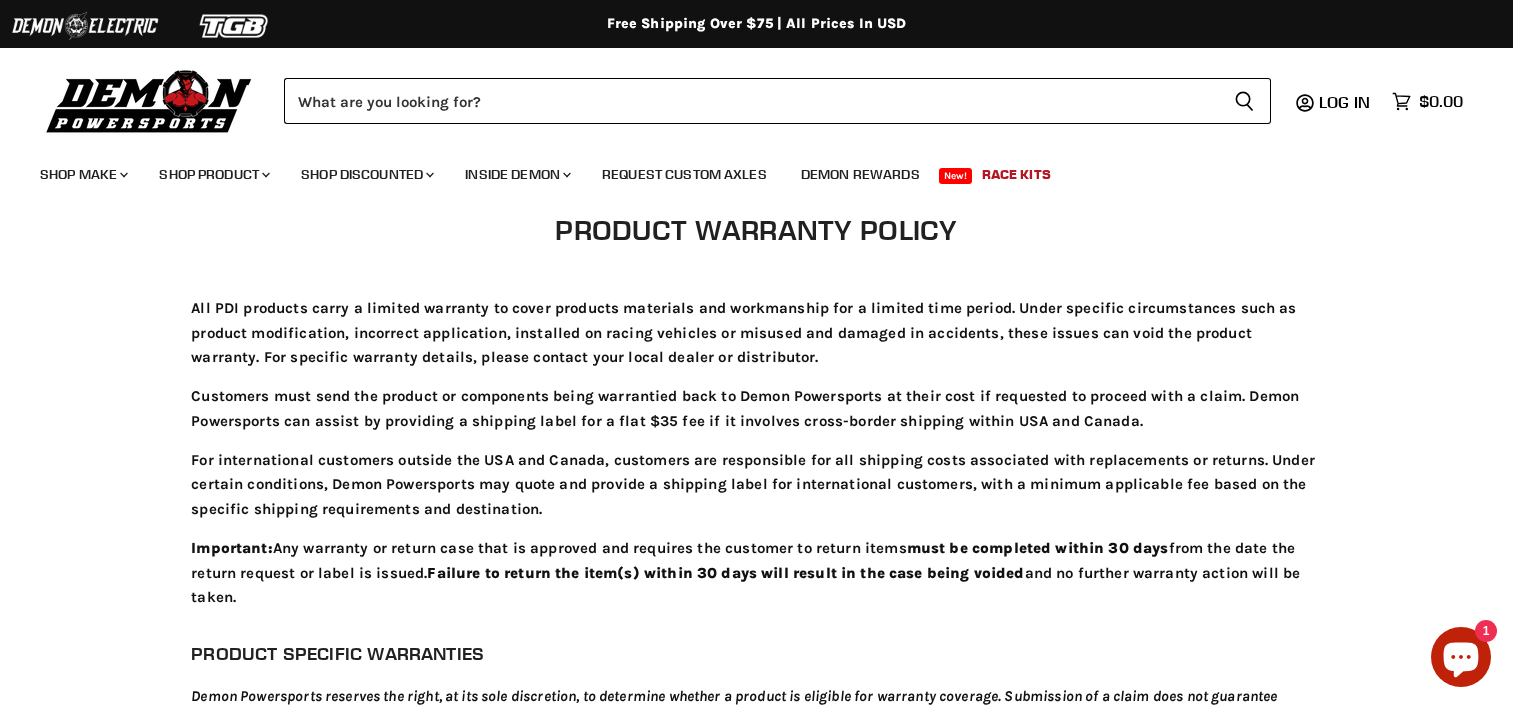 scroll, scrollTop: 0, scrollLeft: 0, axis: both 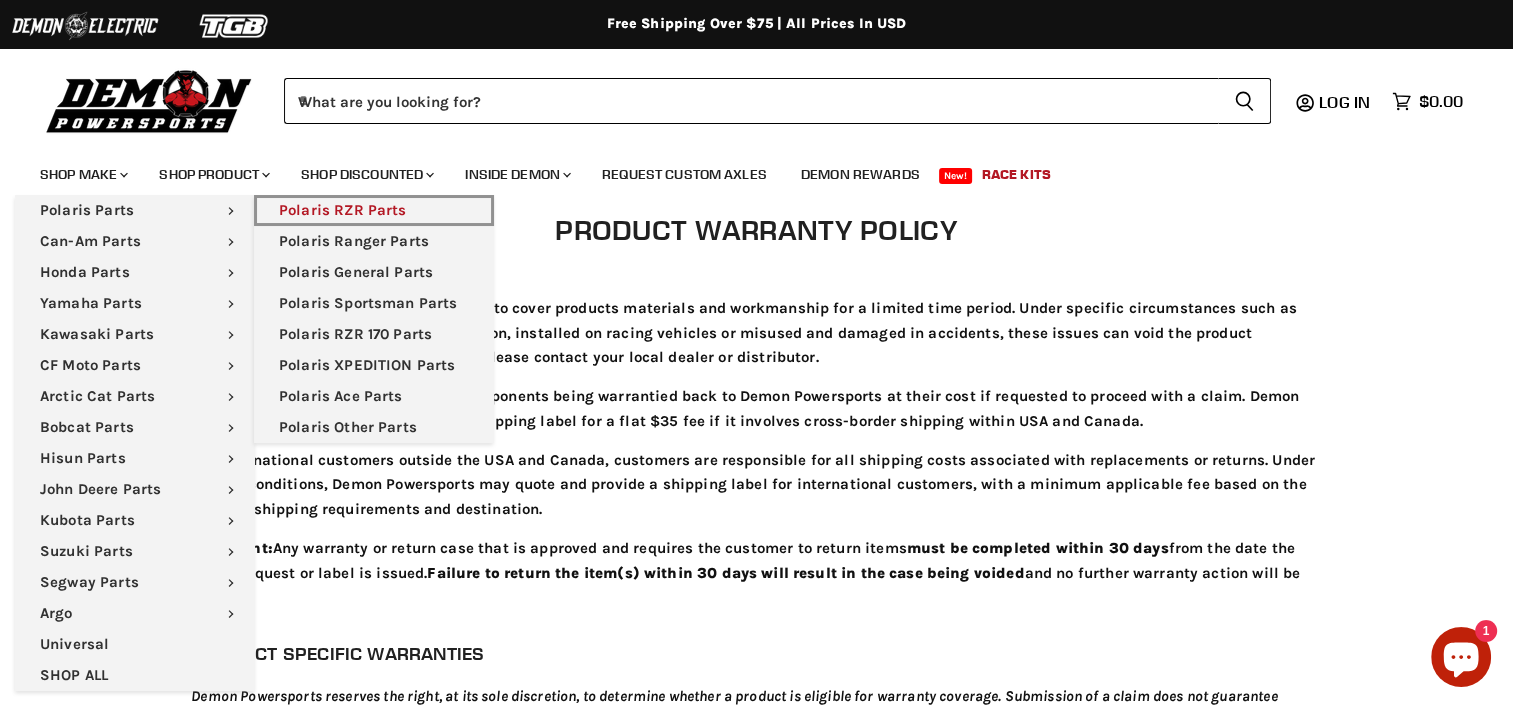 click on "Polaris RZR Parts" at bounding box center [374, 210] 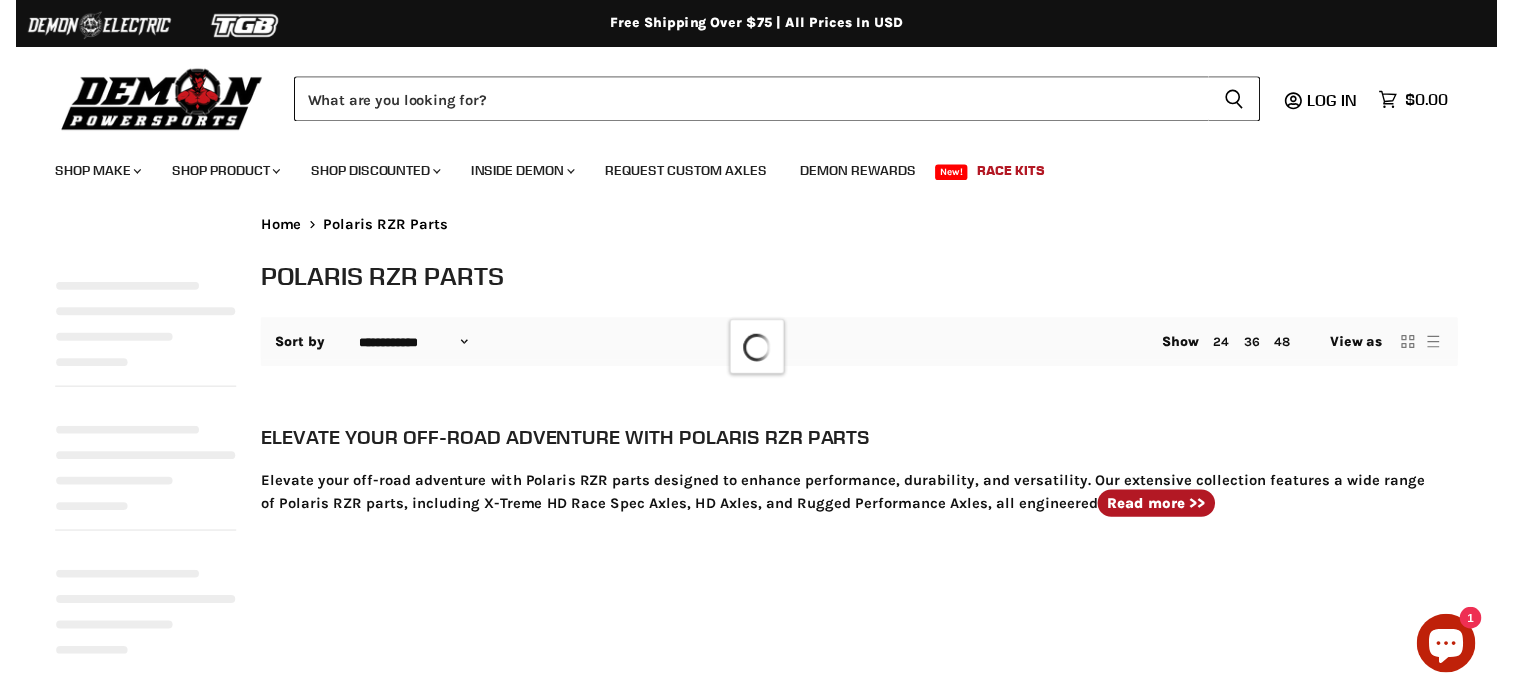 scroll, scrollTop: 0, scrollLeft: 0, axis: both 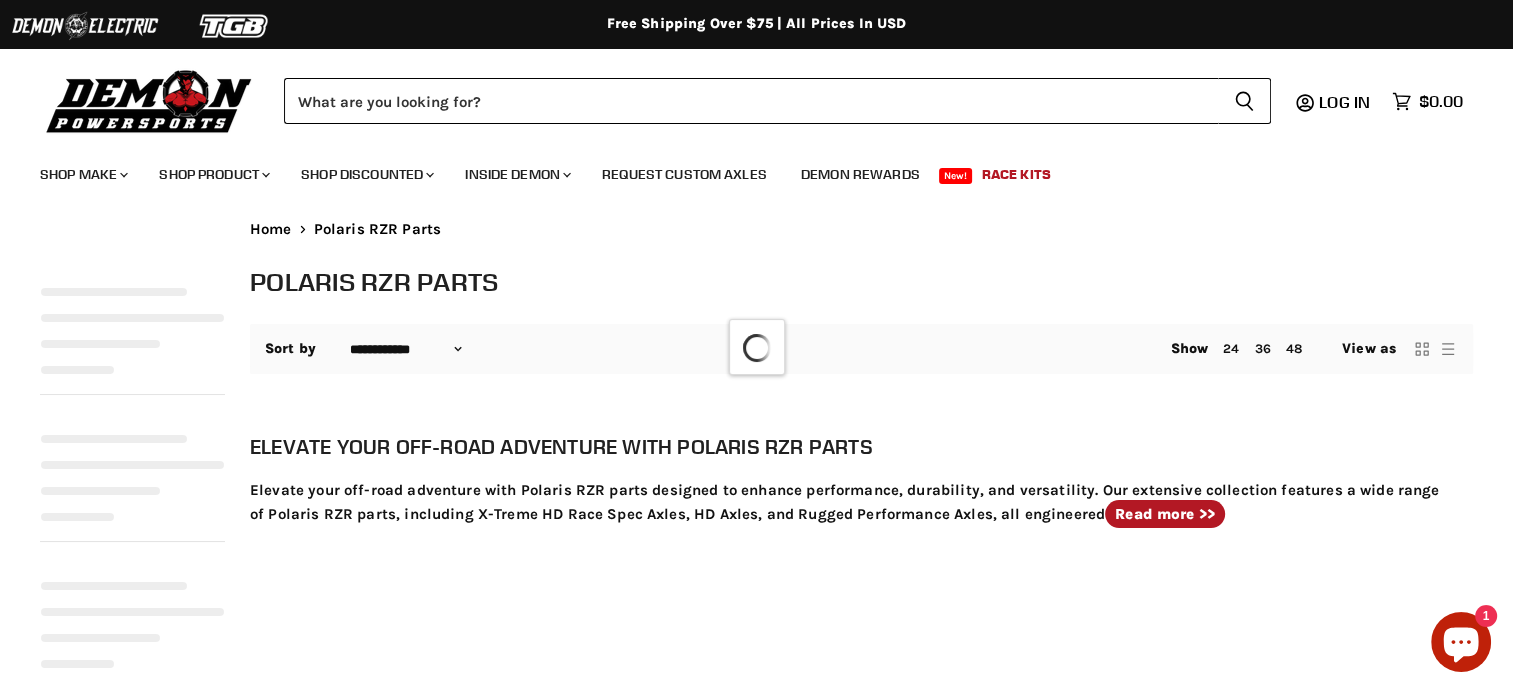 select on "**********" 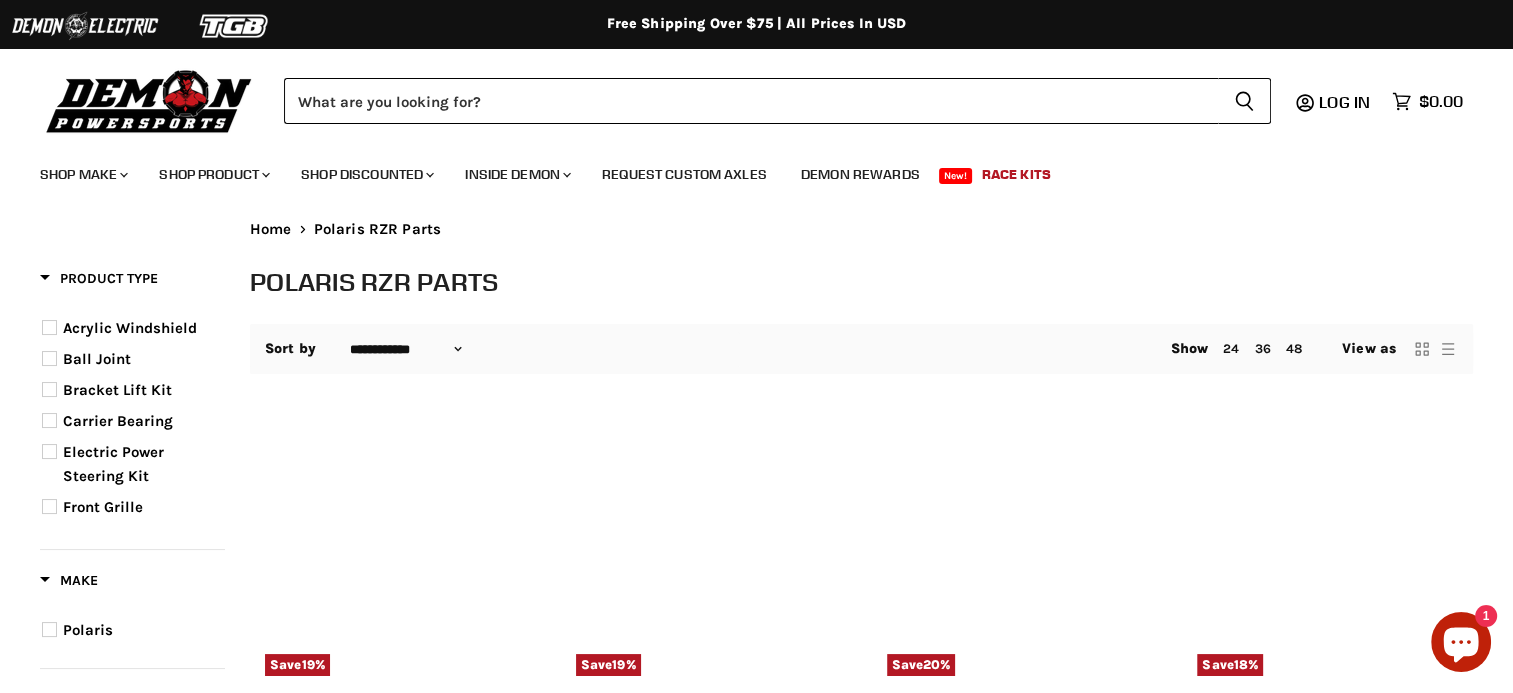 scroll, scrollTop: 0, scrollLeft: 0, axis: both 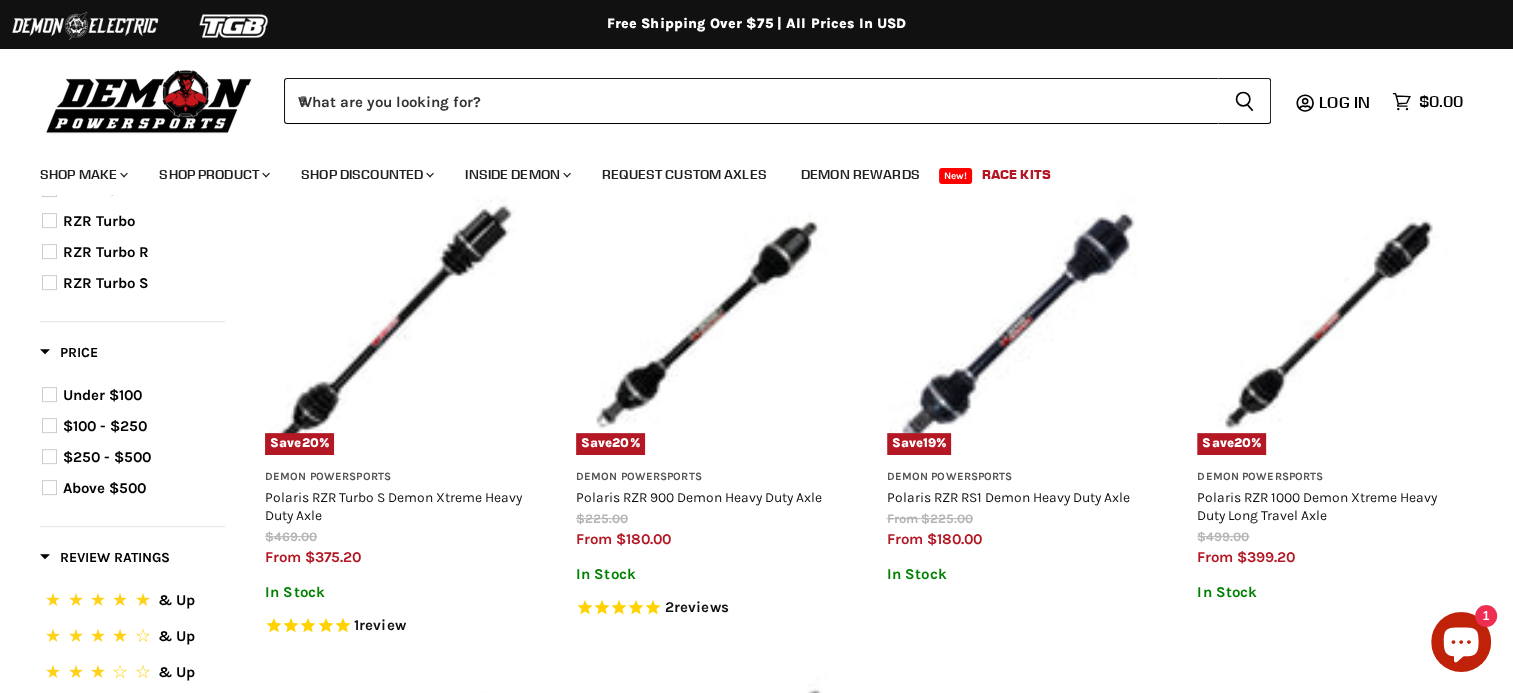 click on "RZR Turbo" at bounding box center [99, 221] 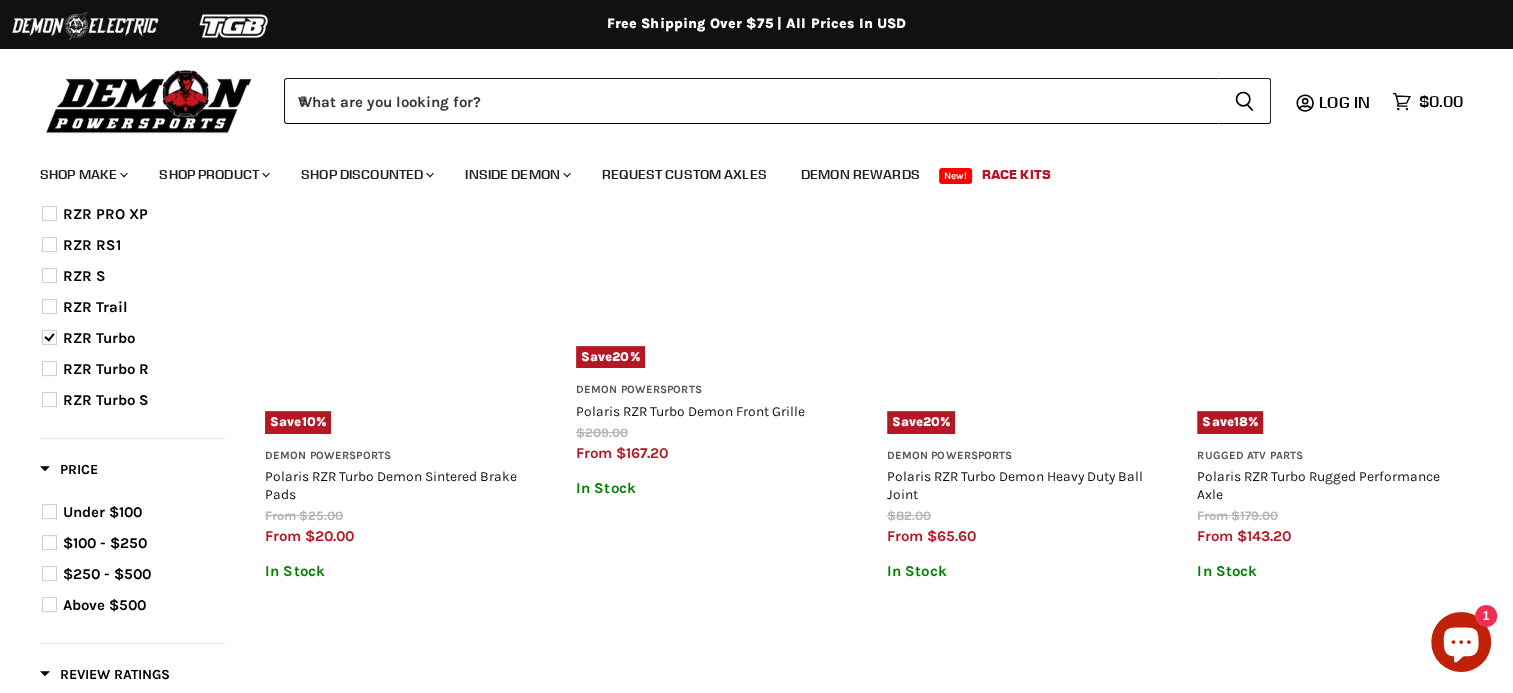 scroll, scrollTop: 815, scrollLeft: 0, axis: vertical 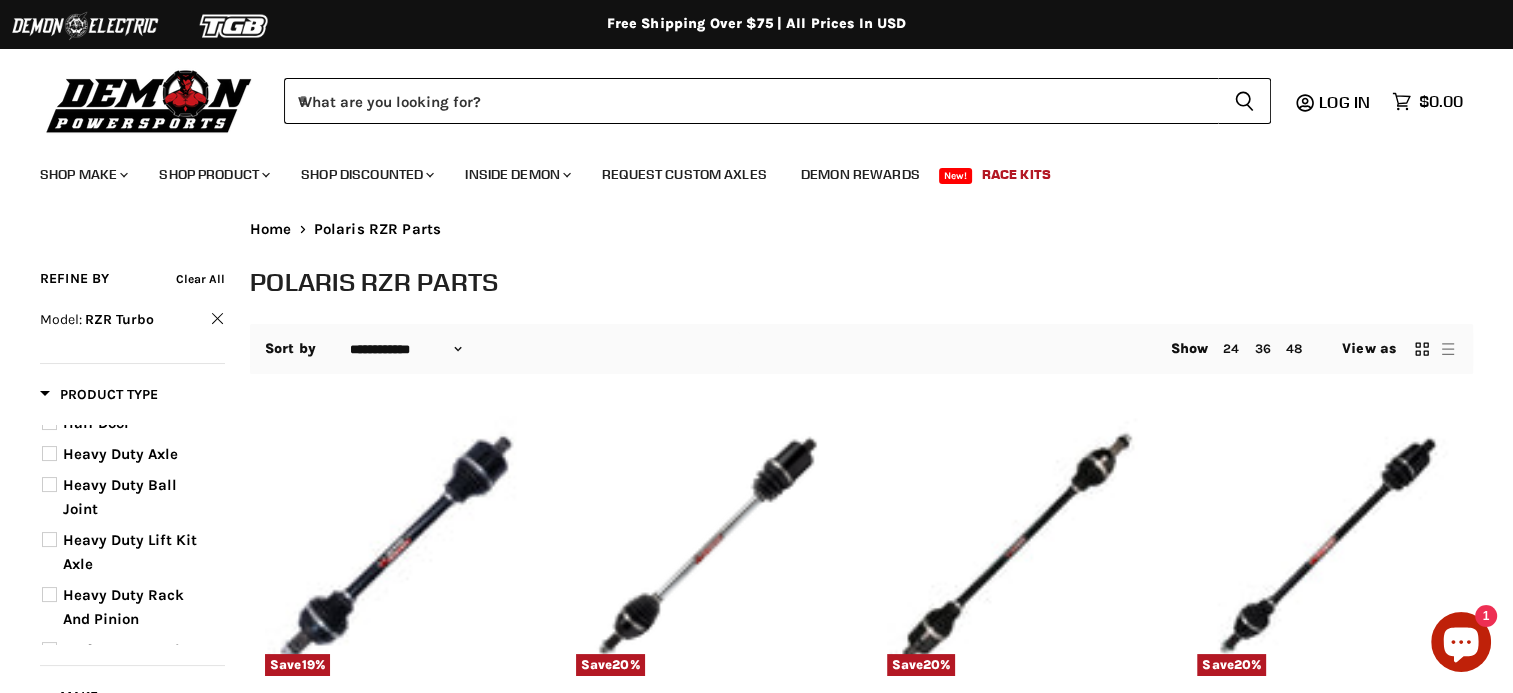click on "Heavy Duty Lift Kit Axle" at bounding box center [130, 552] 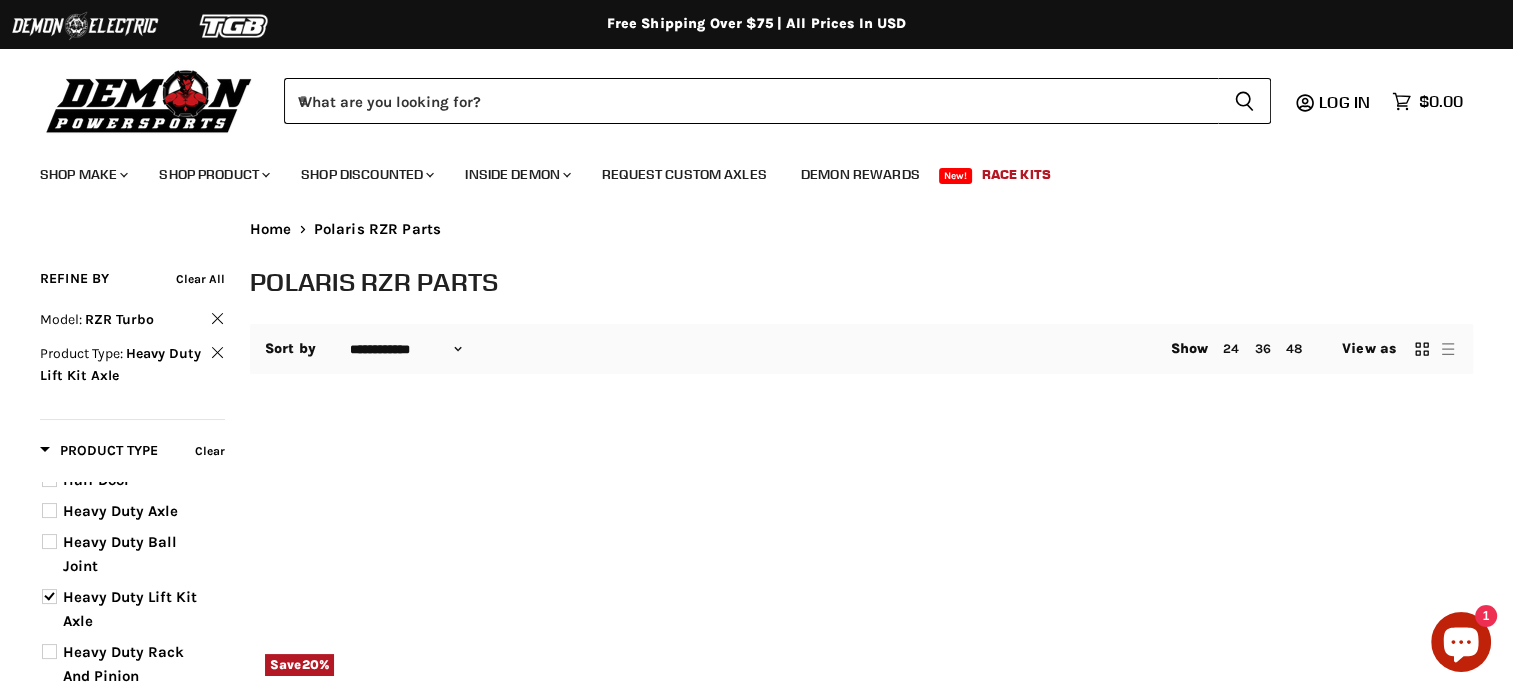 scroll, scrollTop: 3, scrollLeft: 0, axis: vertical 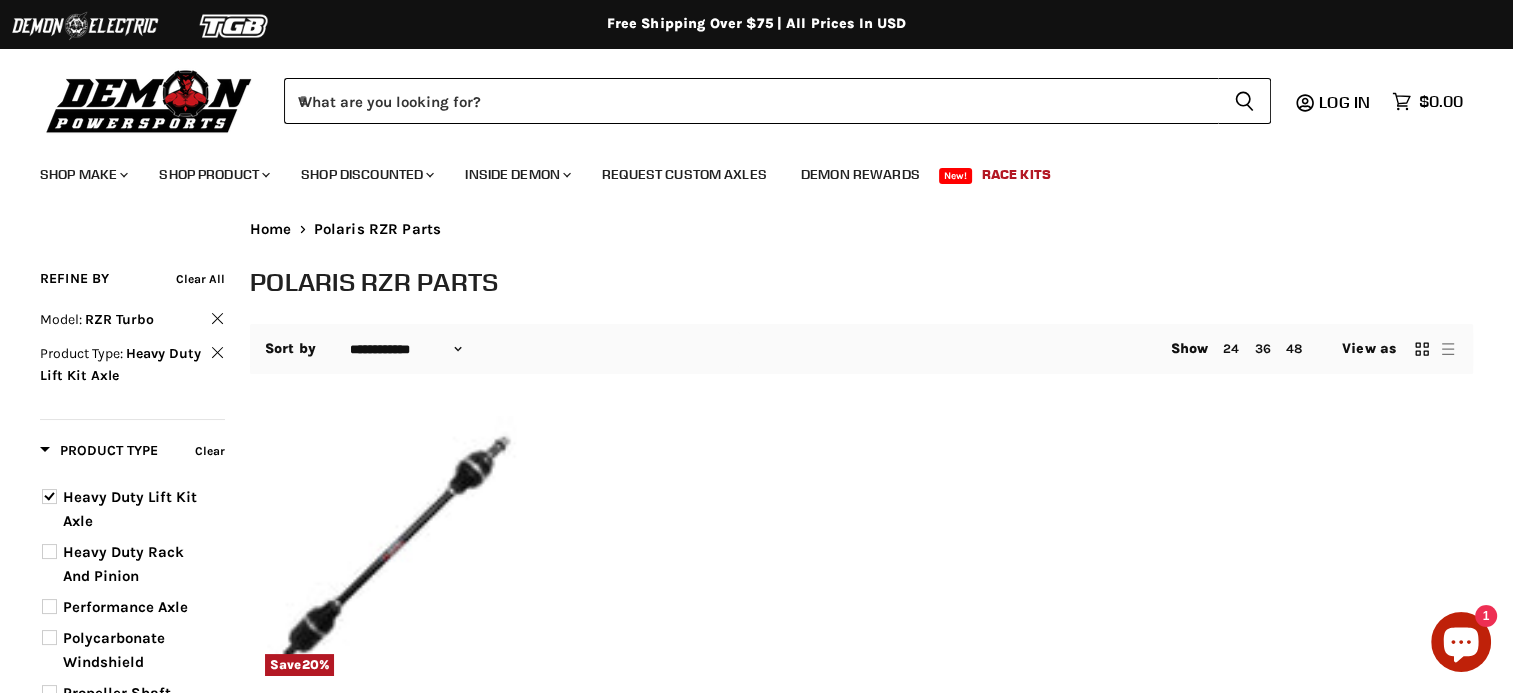 click on "Heavy Duty Lift Kit Axle" at bounding box center (130, 509) 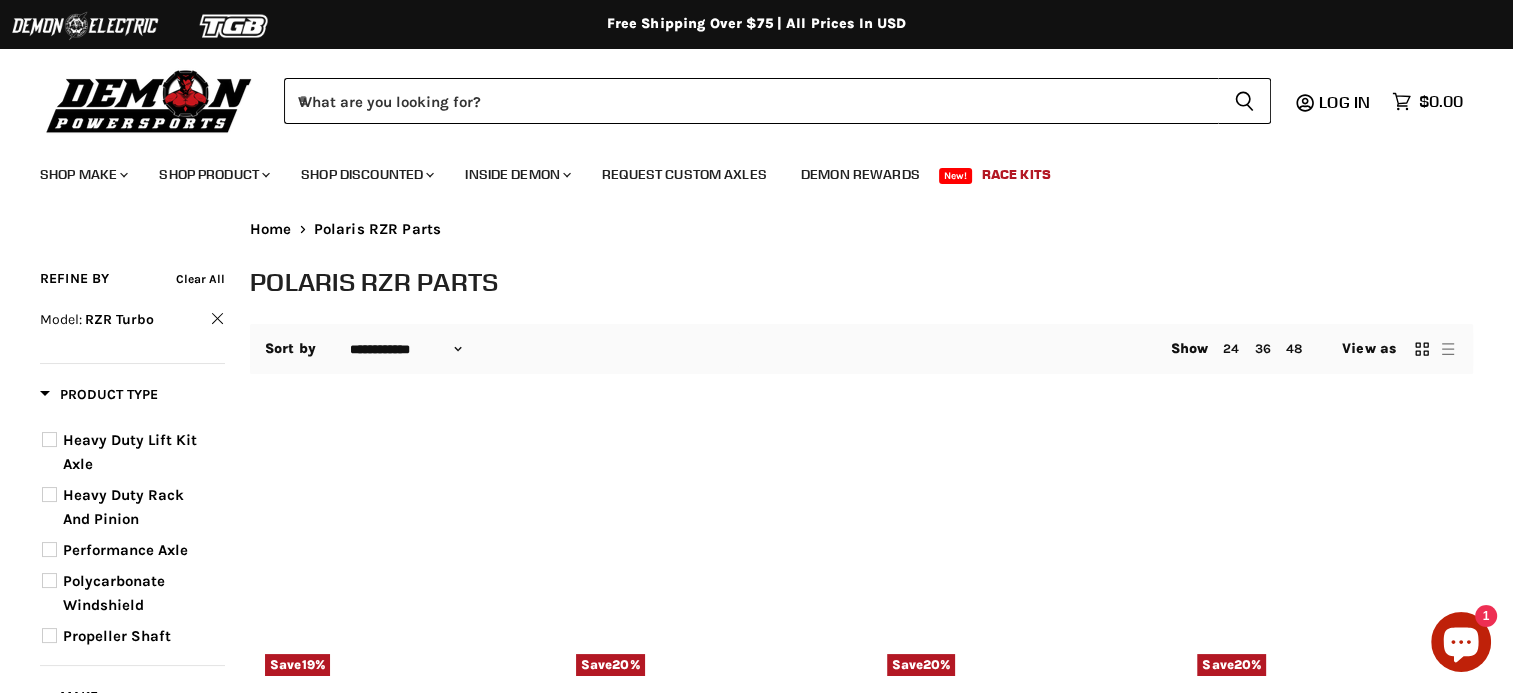 scroll, scrollTop: 3, scrollLeft: 0, axis: vertical 